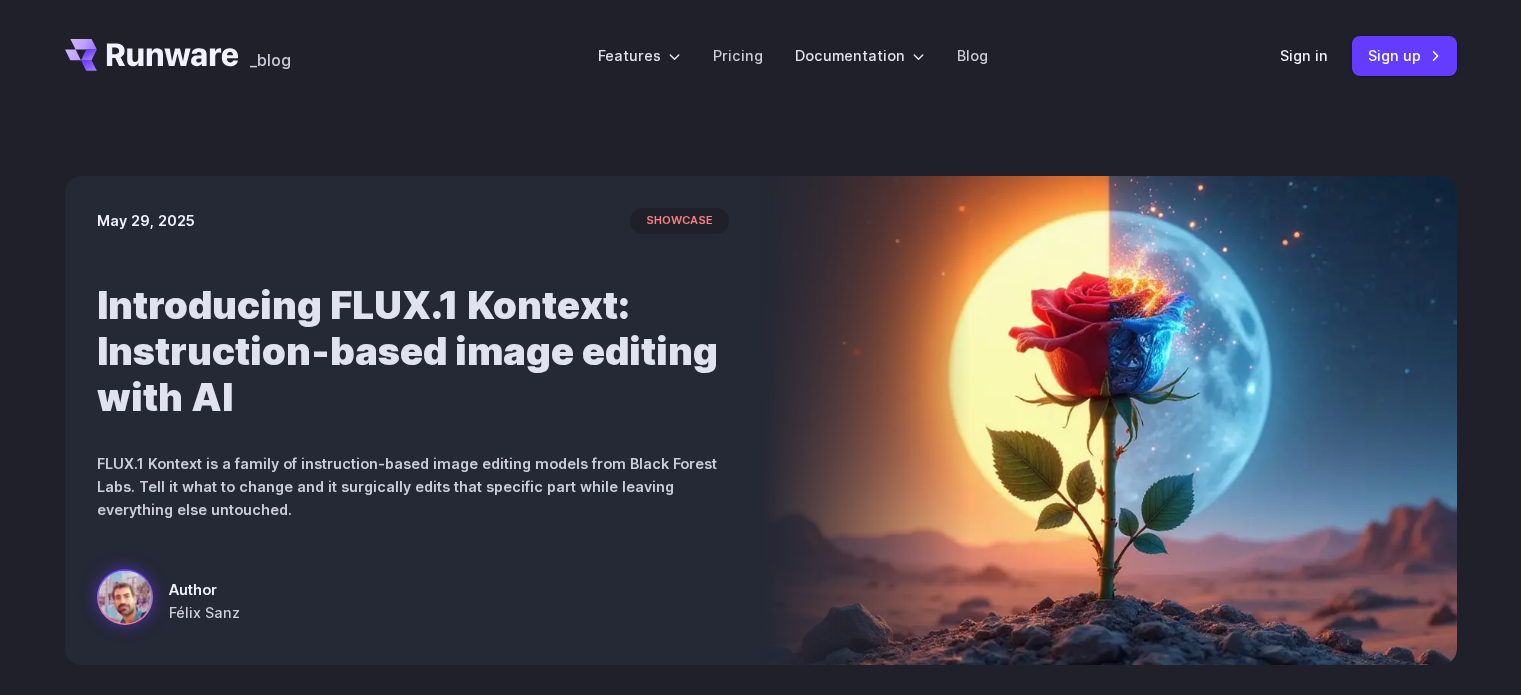 scroll, scrollTop: 0, scrollLeft: 0, axis: both 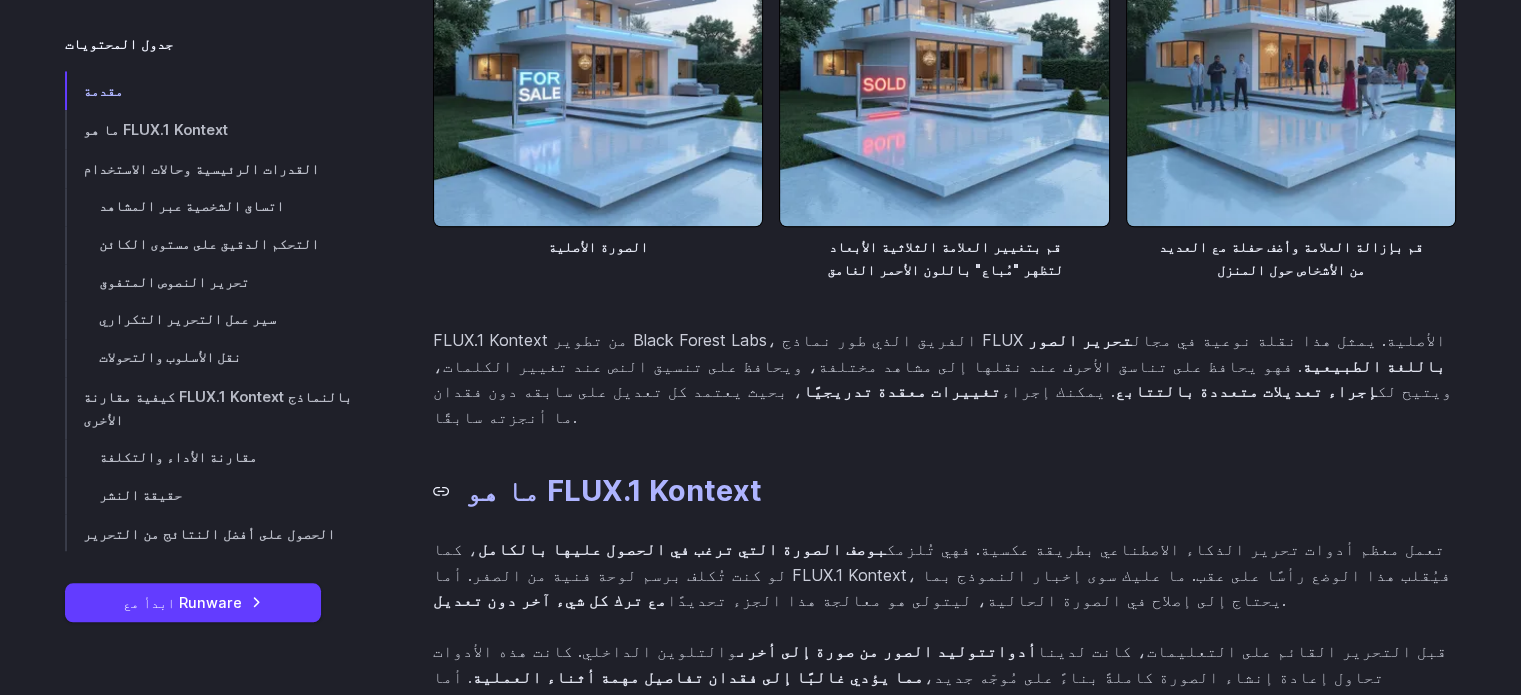 click on "ما هو FLUX.1 Kontext" at bounding box center [613, 490] 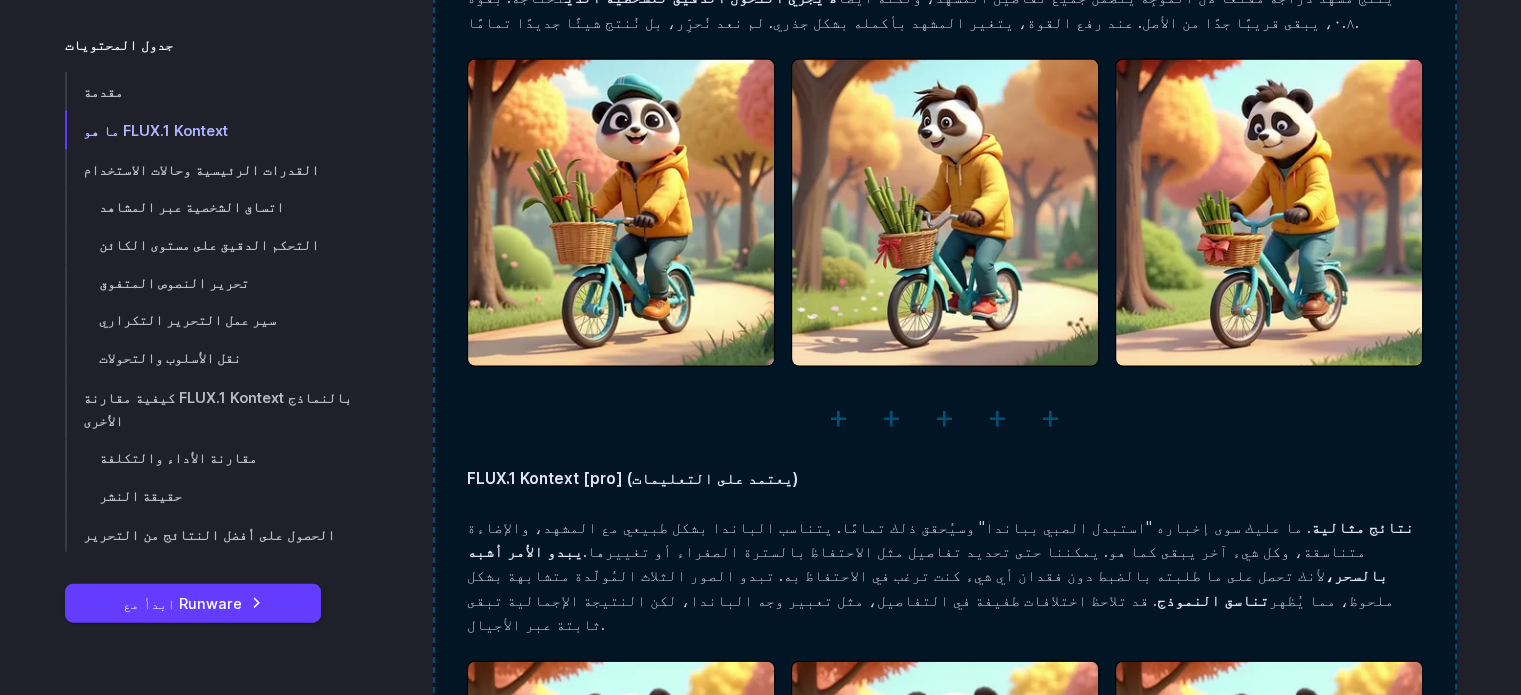 scroll, scrollTop: 4451, scrollLeft: 0, axis: vertical 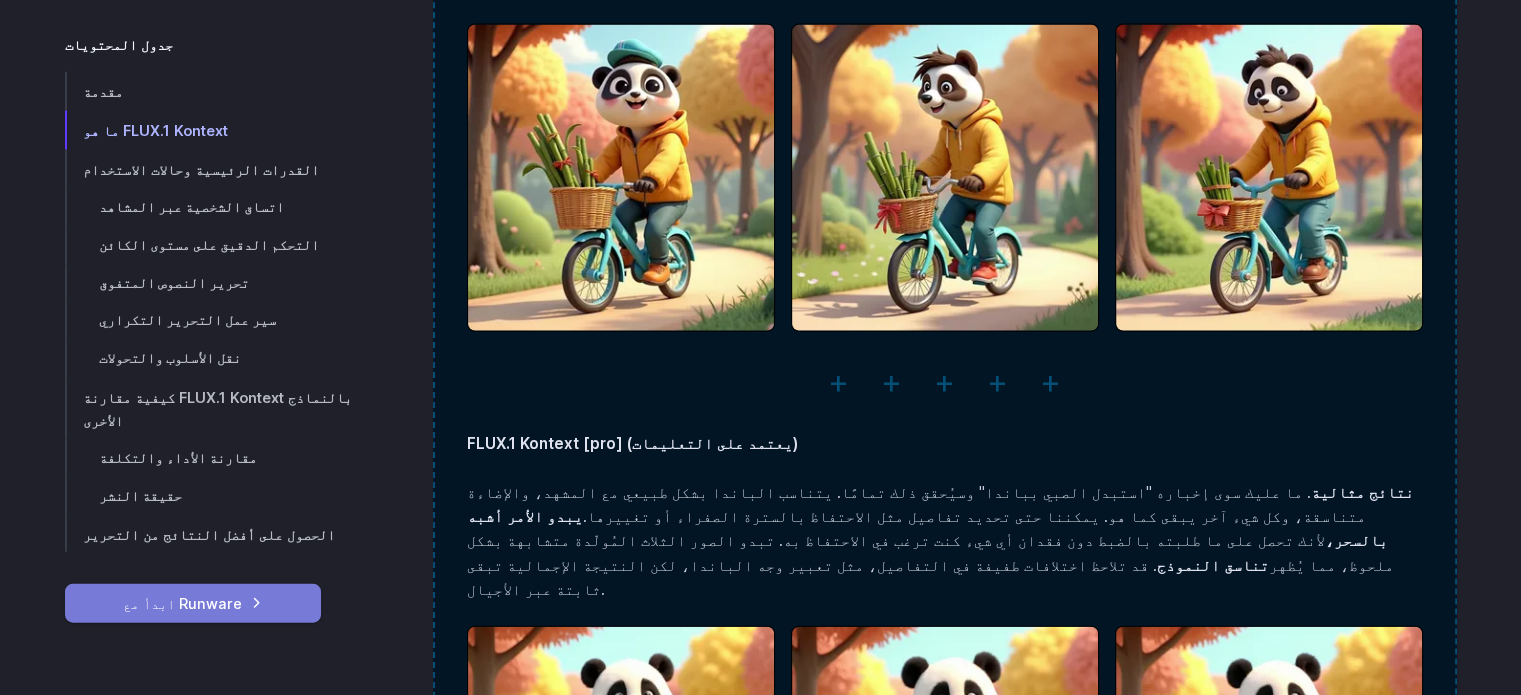 click on "ابدأ مع Runware" at bounding box center (182, 602) 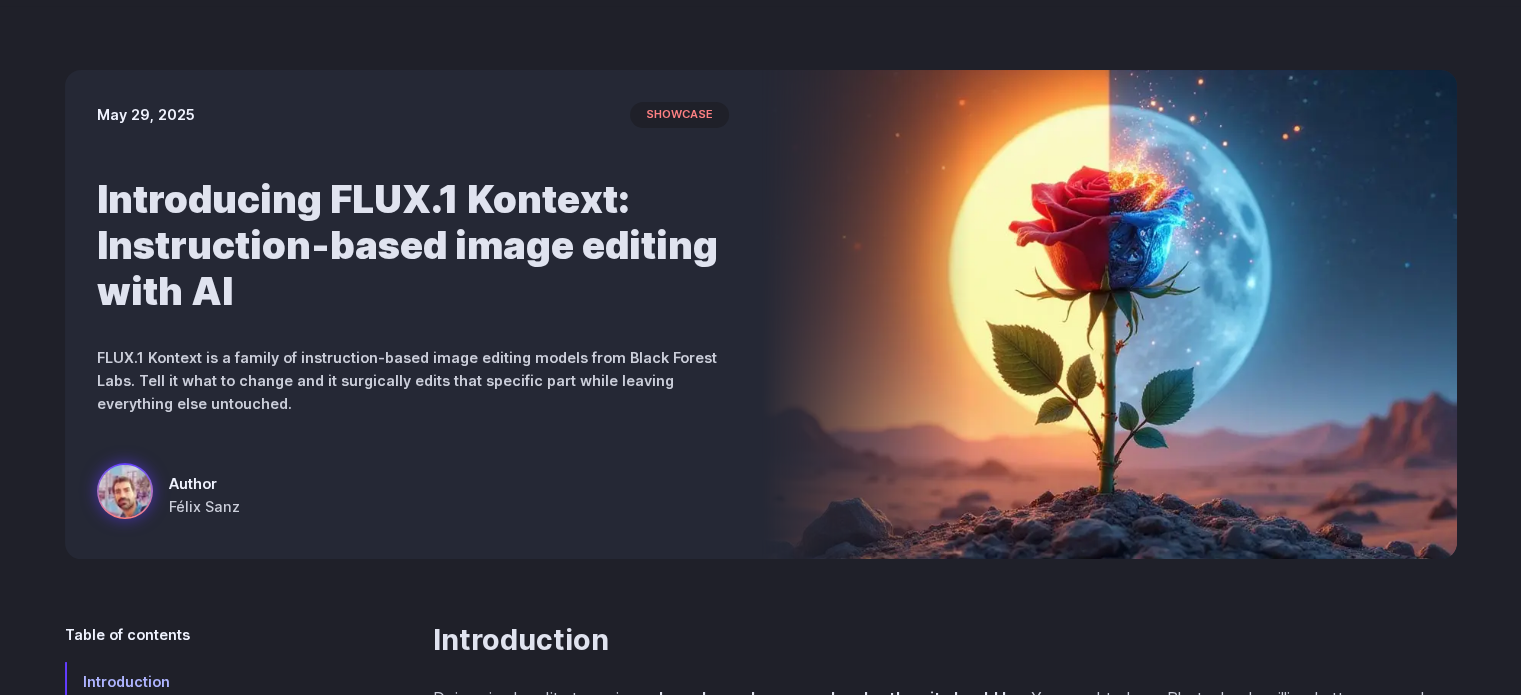 scroll, scrollTop: 0, scrollLeft: 0, axis: both 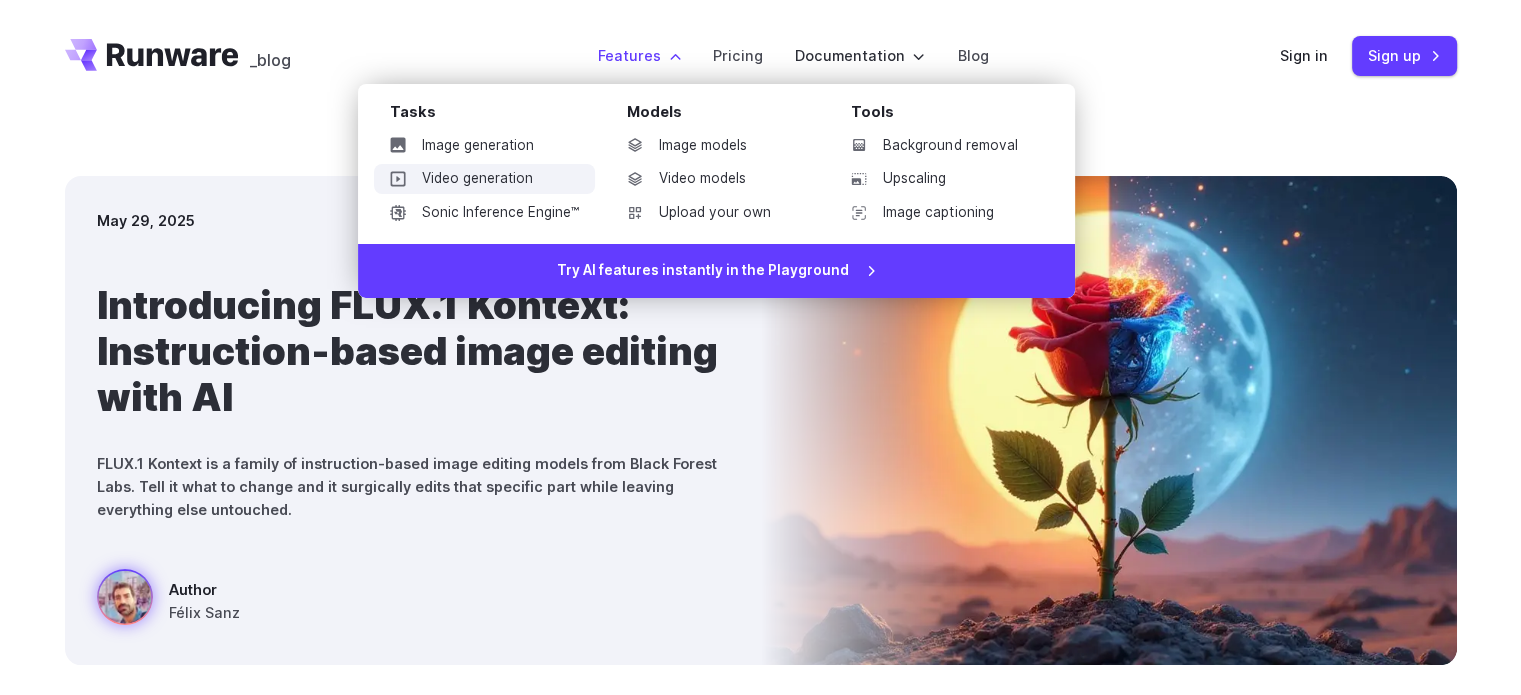 click on "Video generation" at bounding box center [484, 179] 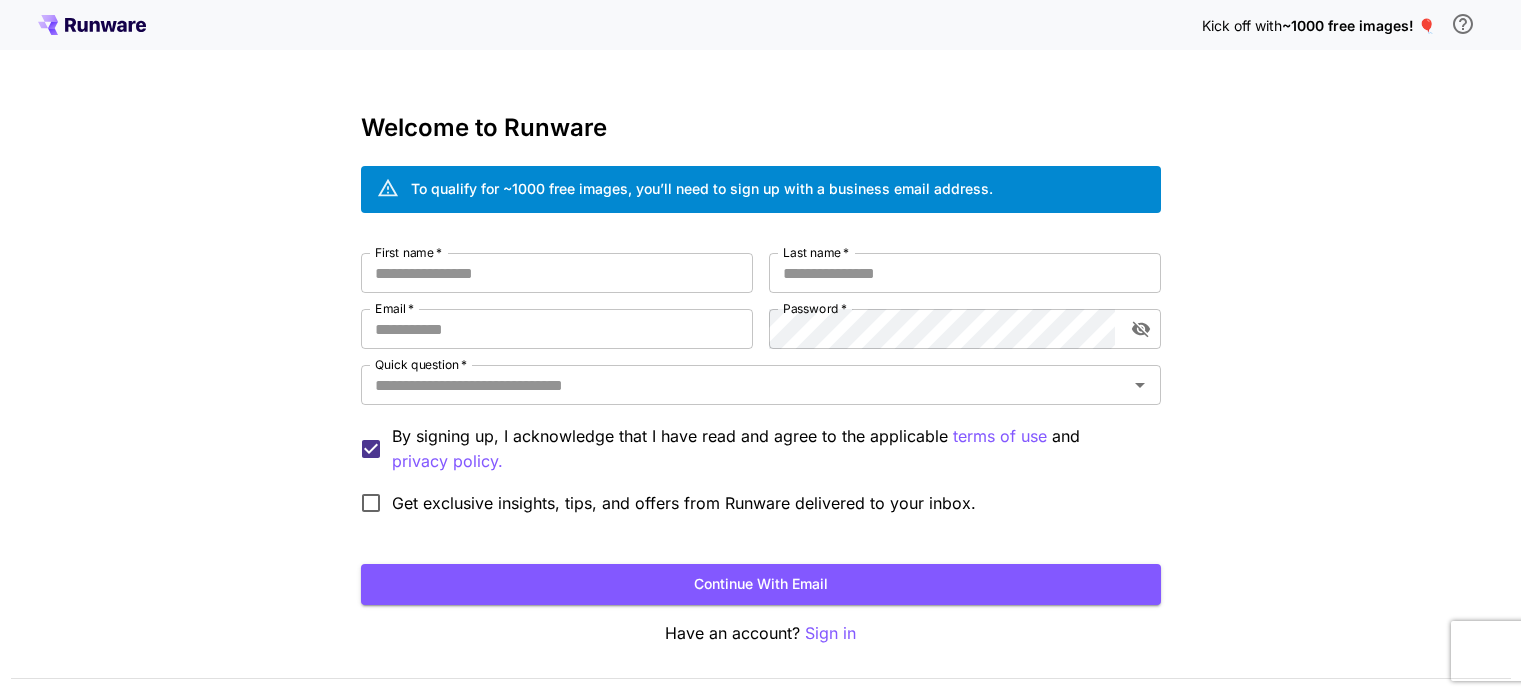 scroll, scrollTop: 0, scrollLeft: 0, axis: both 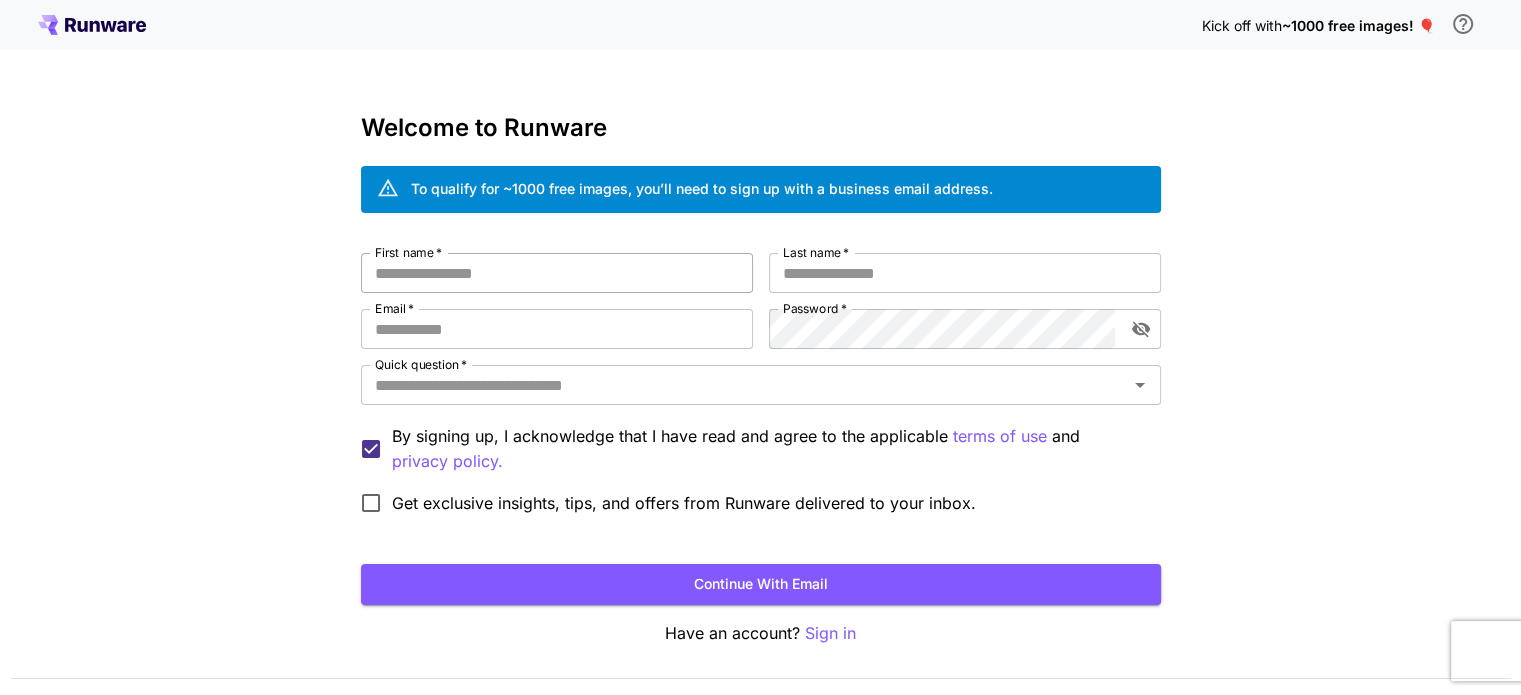 click on "First name   *" at bounding box center (557, 273) 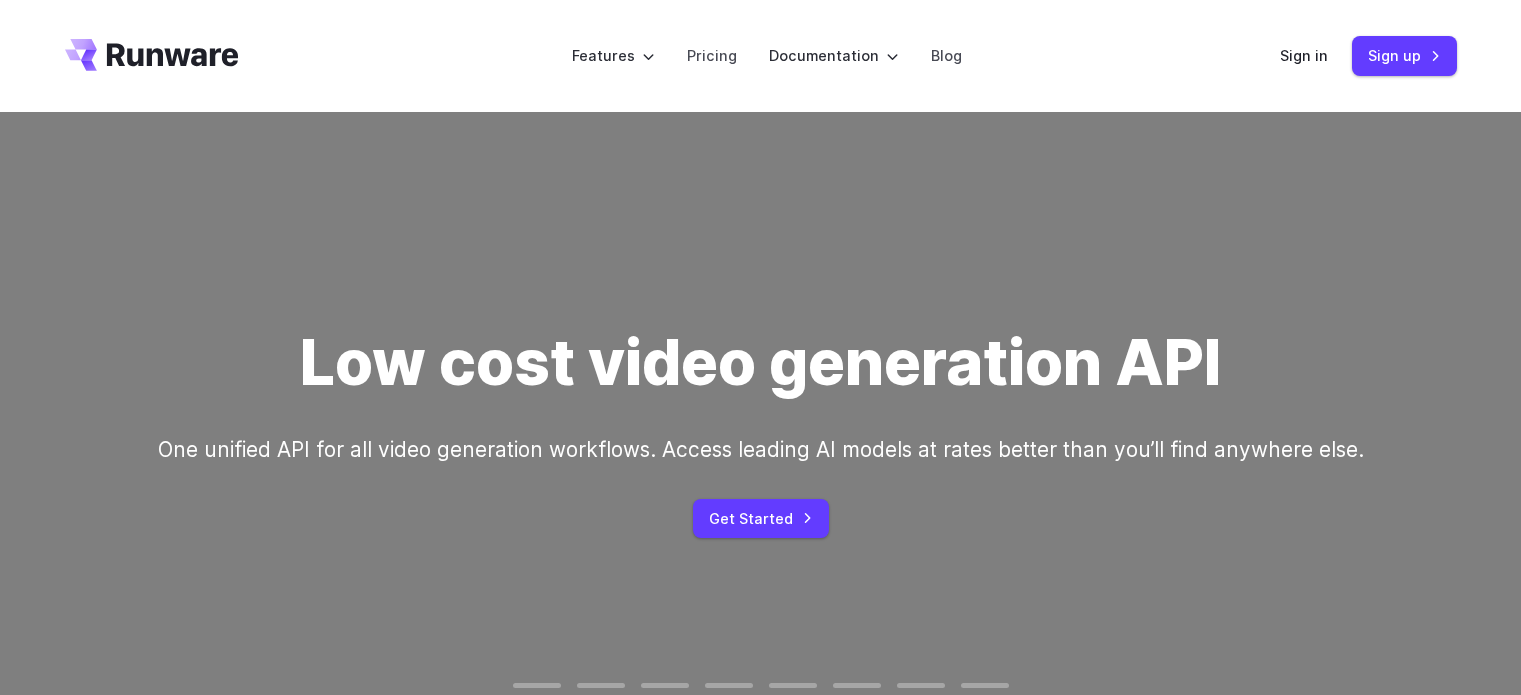 scroll, scrollTop: 0, scrollLeft: 0, axis: both 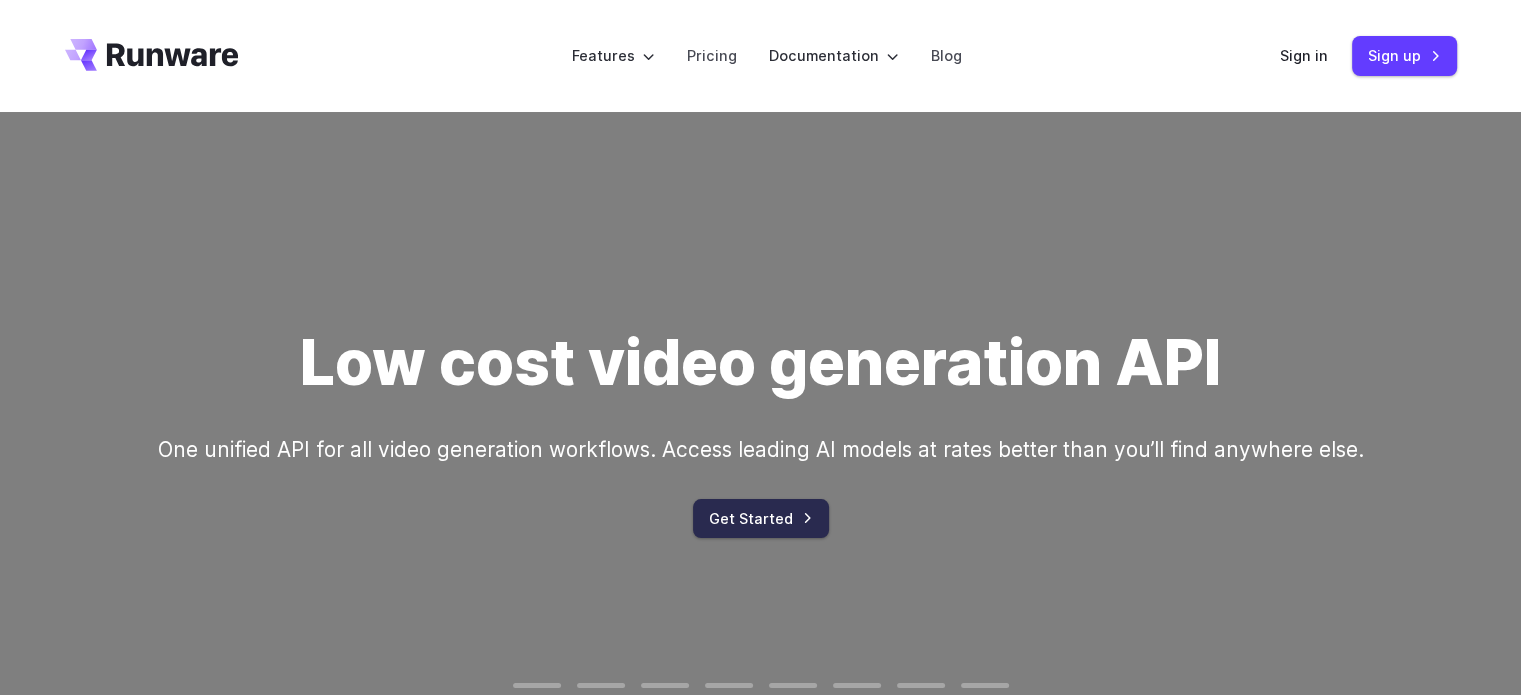 click on "Get Started" at bounding box center [761, 518] 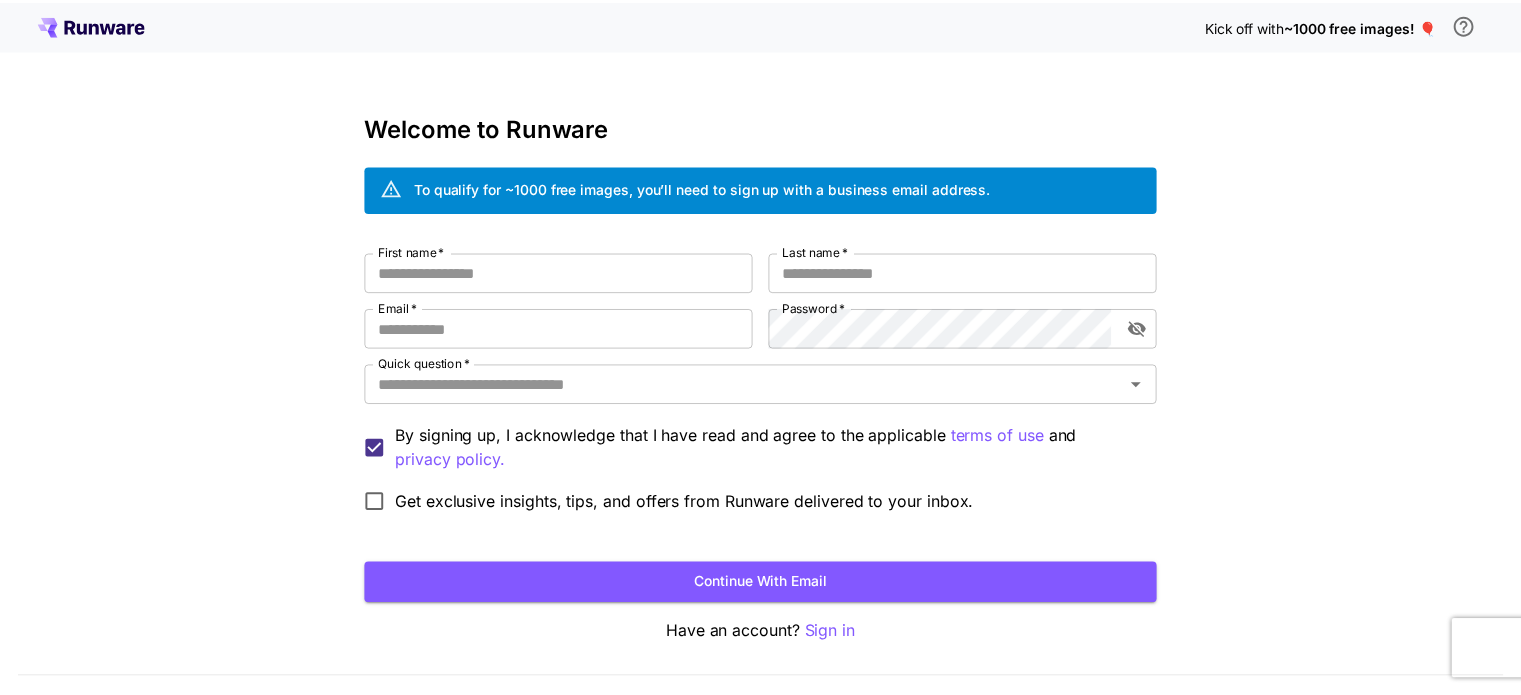 scroll, scrollTop: 0, scrollLeft: 0, axis: both 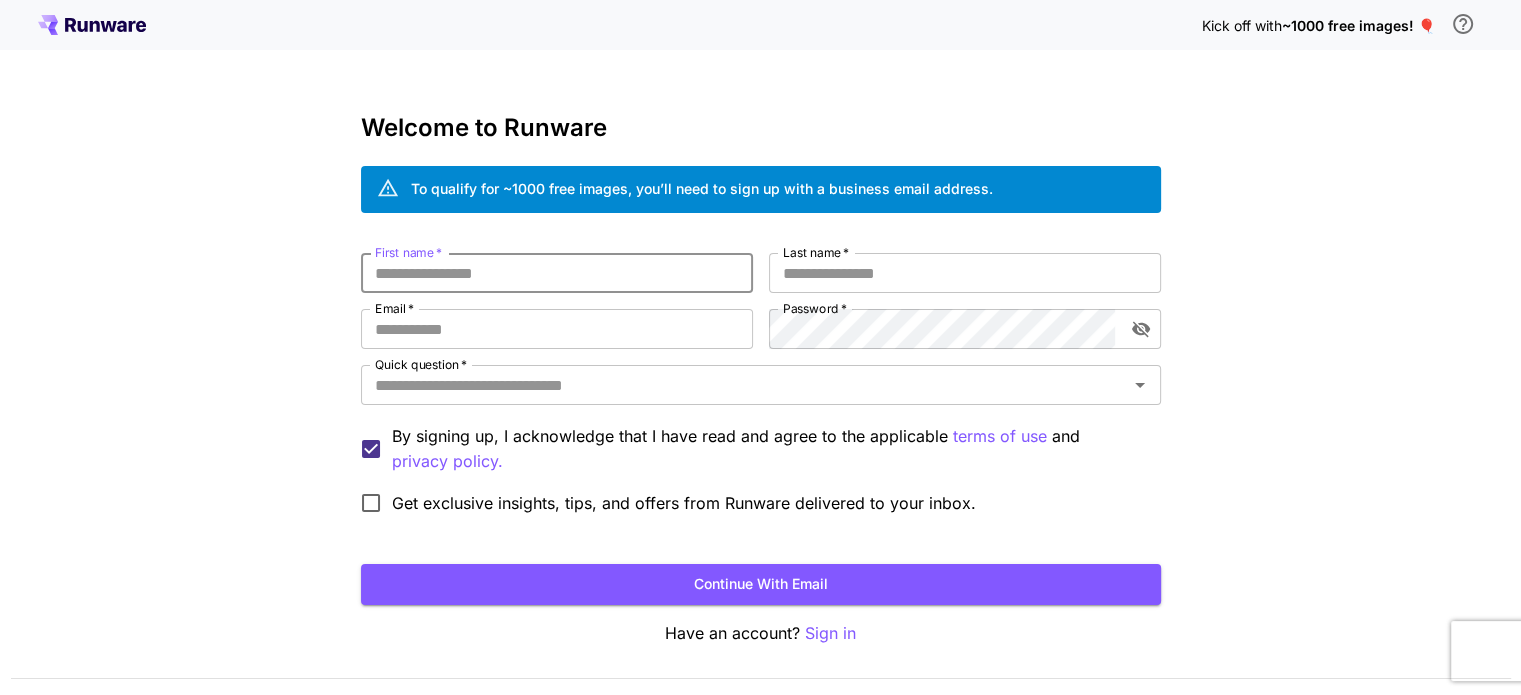 click on "First name   *" at bounding box center [557, 273] 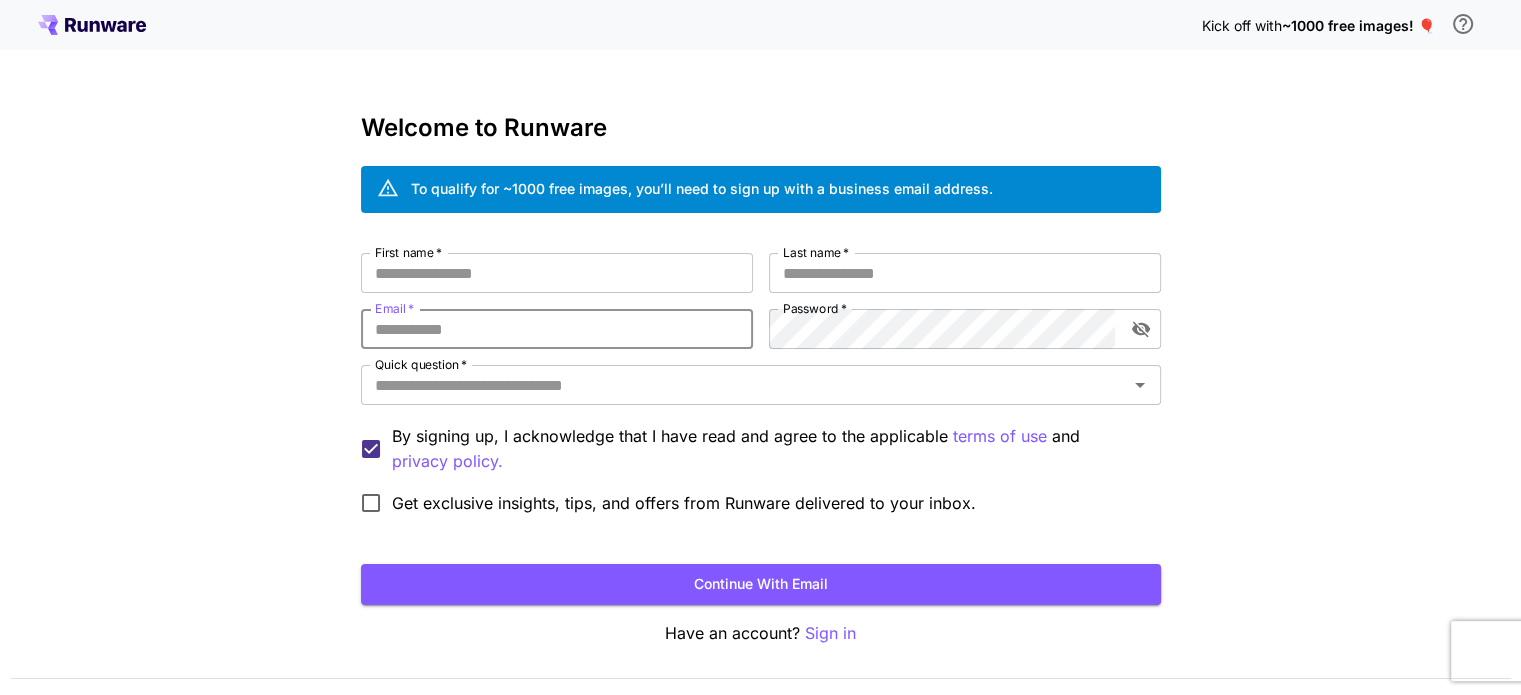 drag, startPoint x: 495, startPoint y: 279, endPoint x: 438, endPoint y: 319, distance: 69.63476 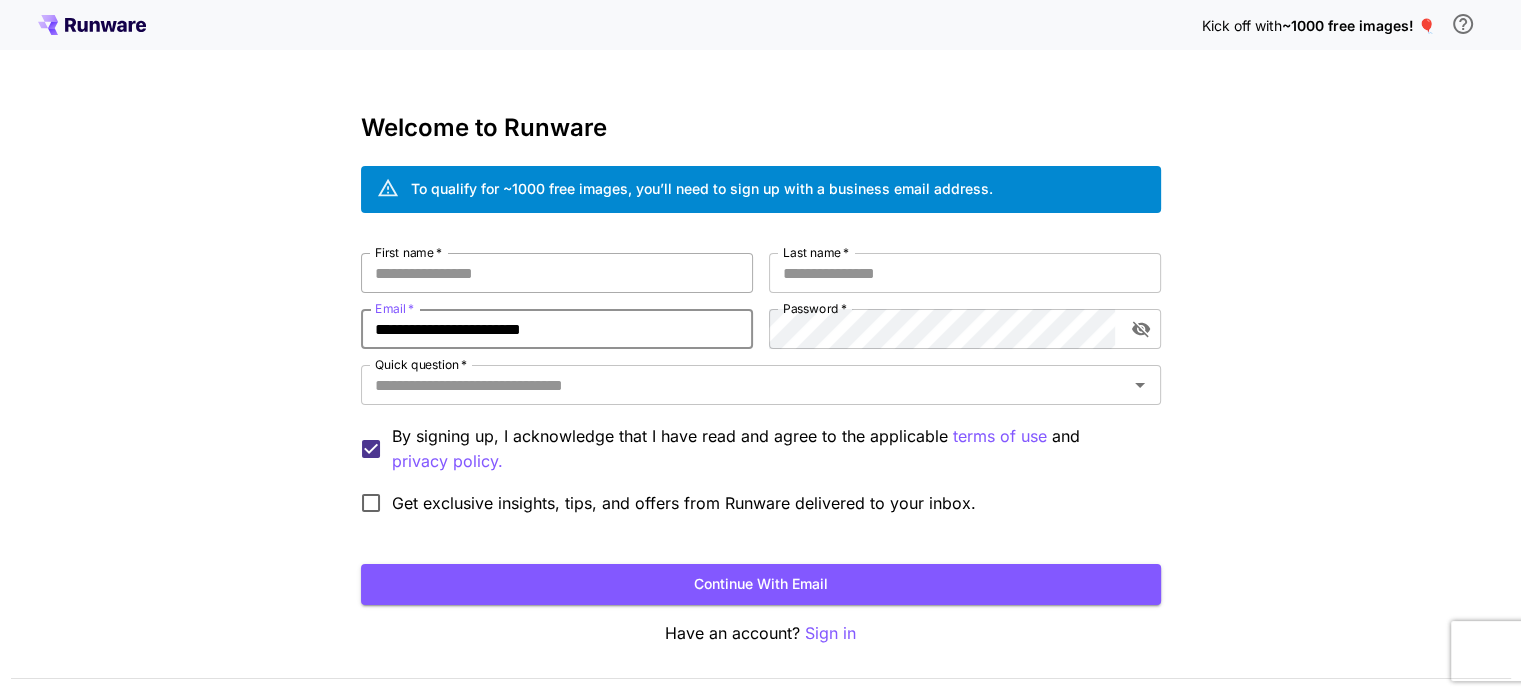type on "**********" 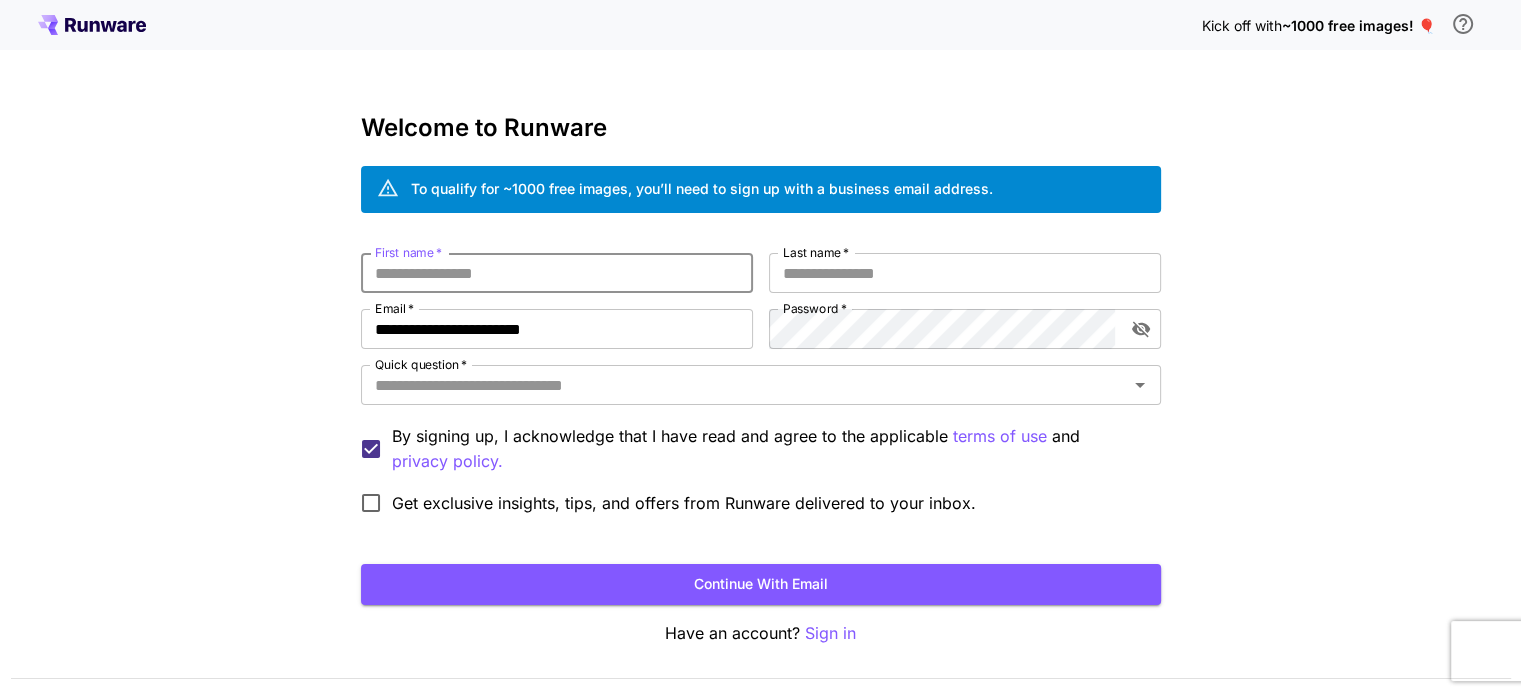 click on "First name   *" at bounding box center (557, 273) 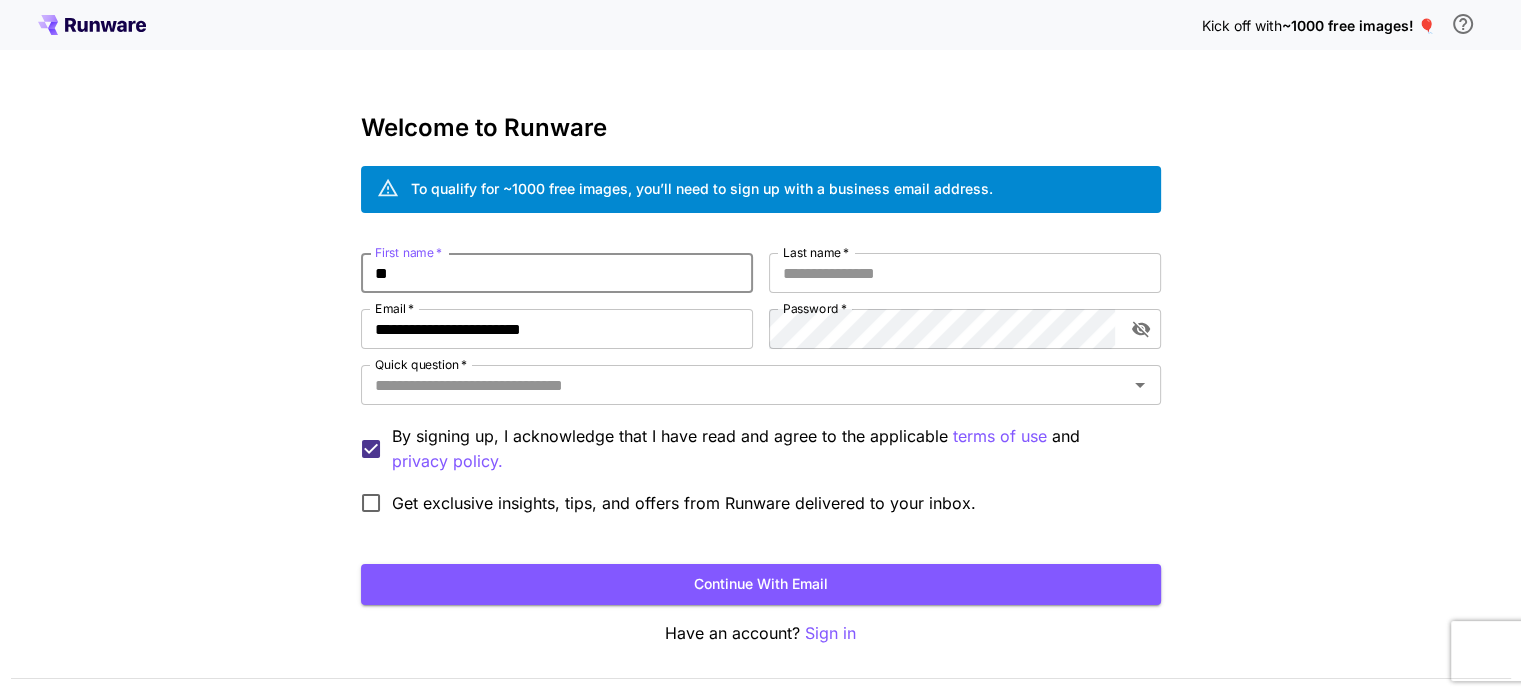 type on "*" 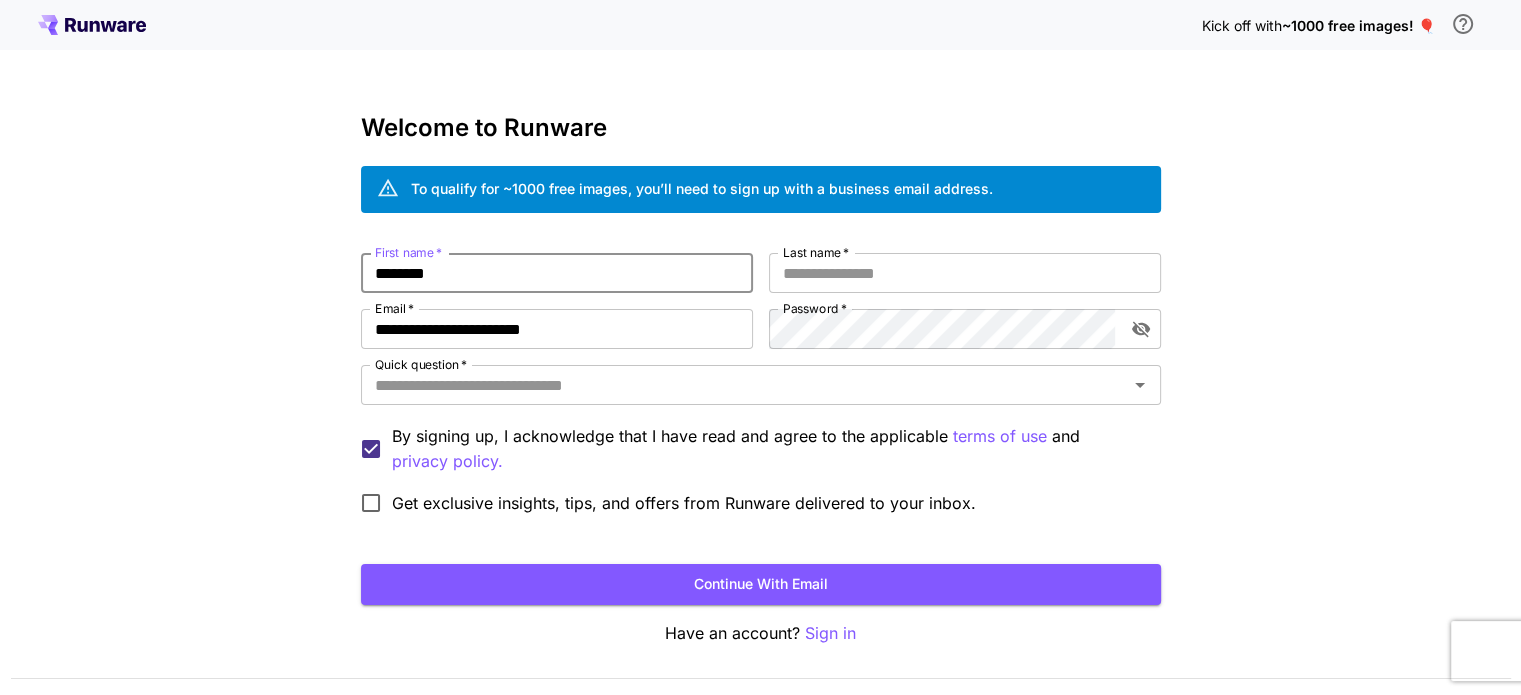 type on "********" 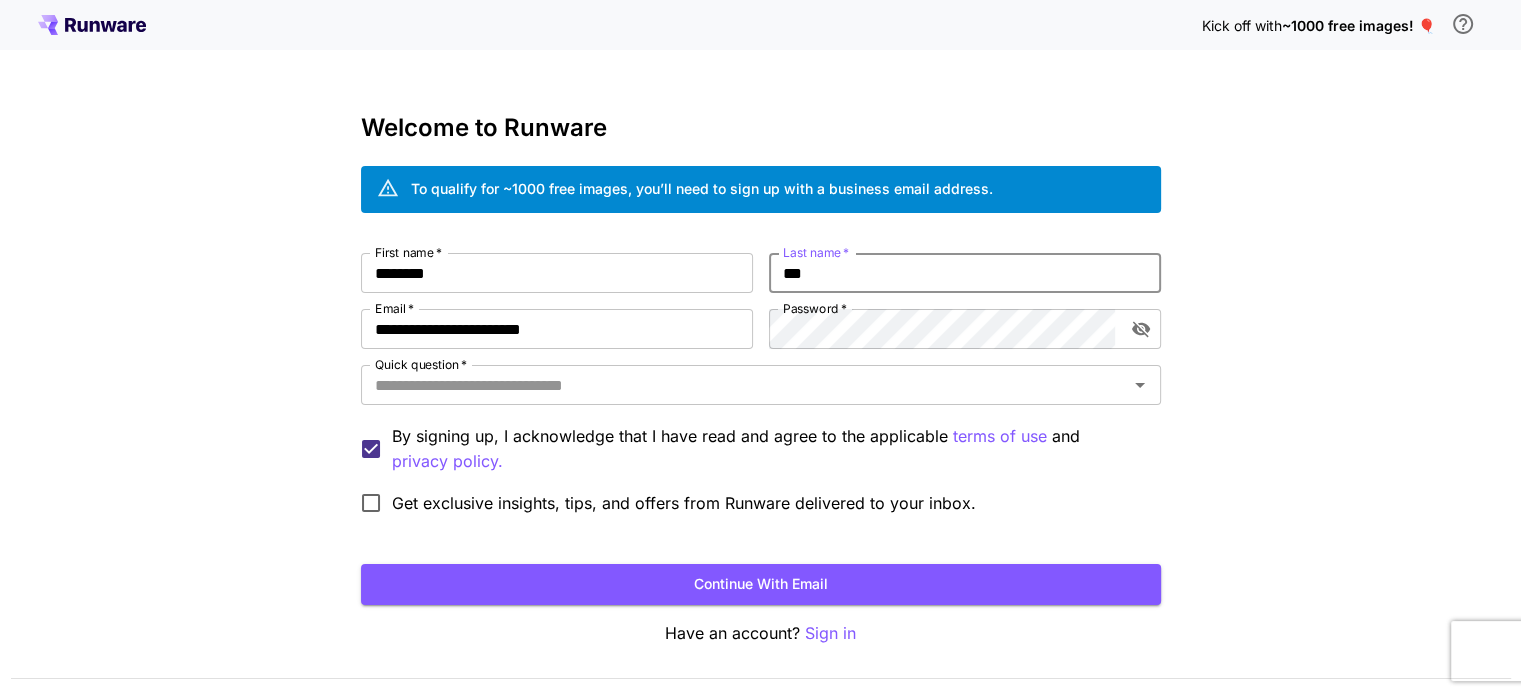 type on "***" 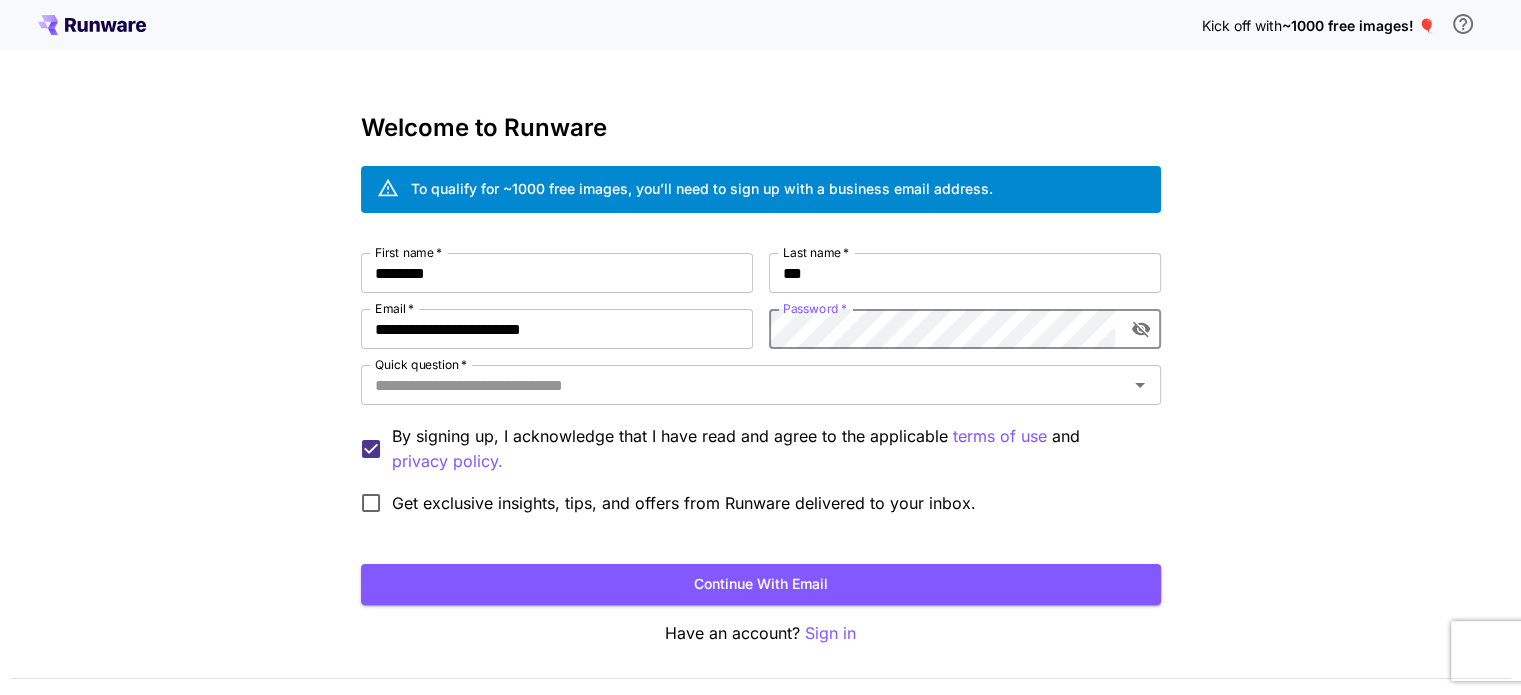 click on "**********" at bounding box center (761, 388) 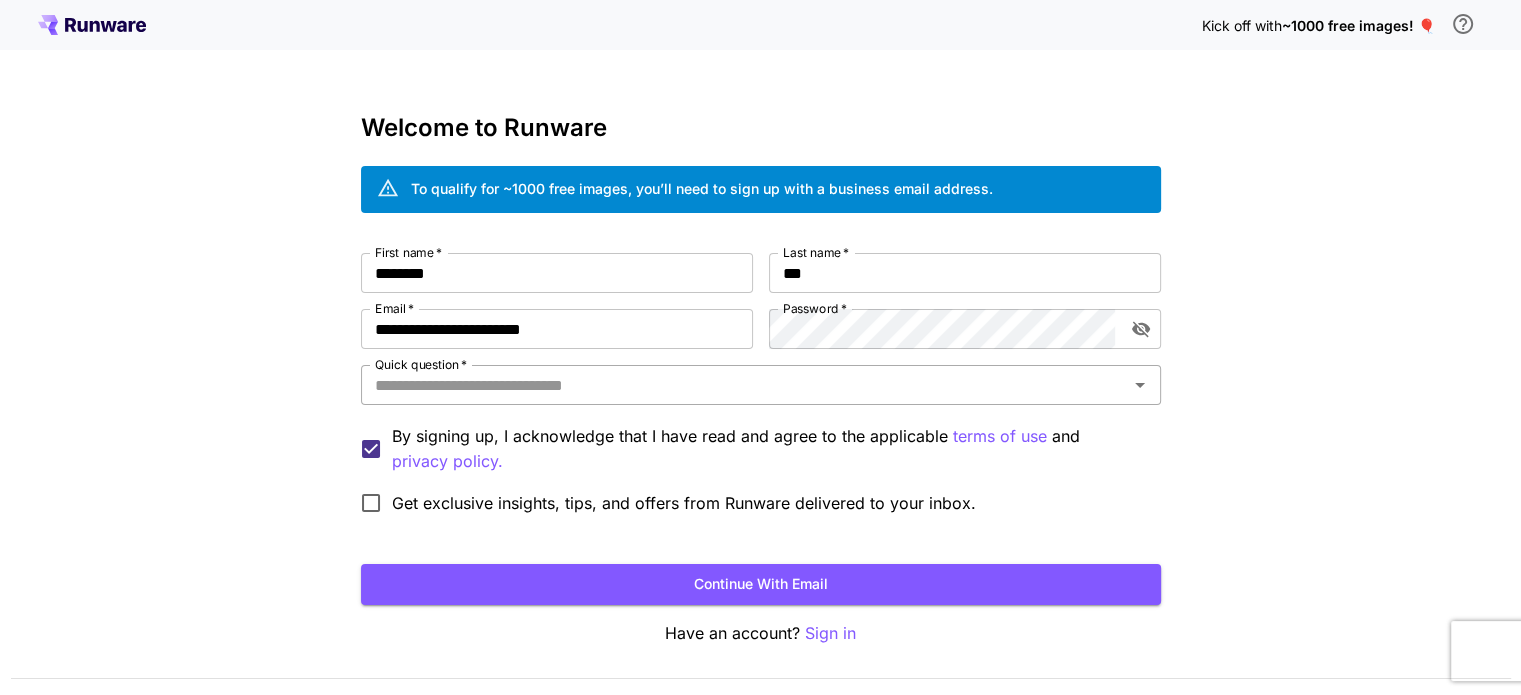 click on "Quick question   *" at bounding box center (744, 385) 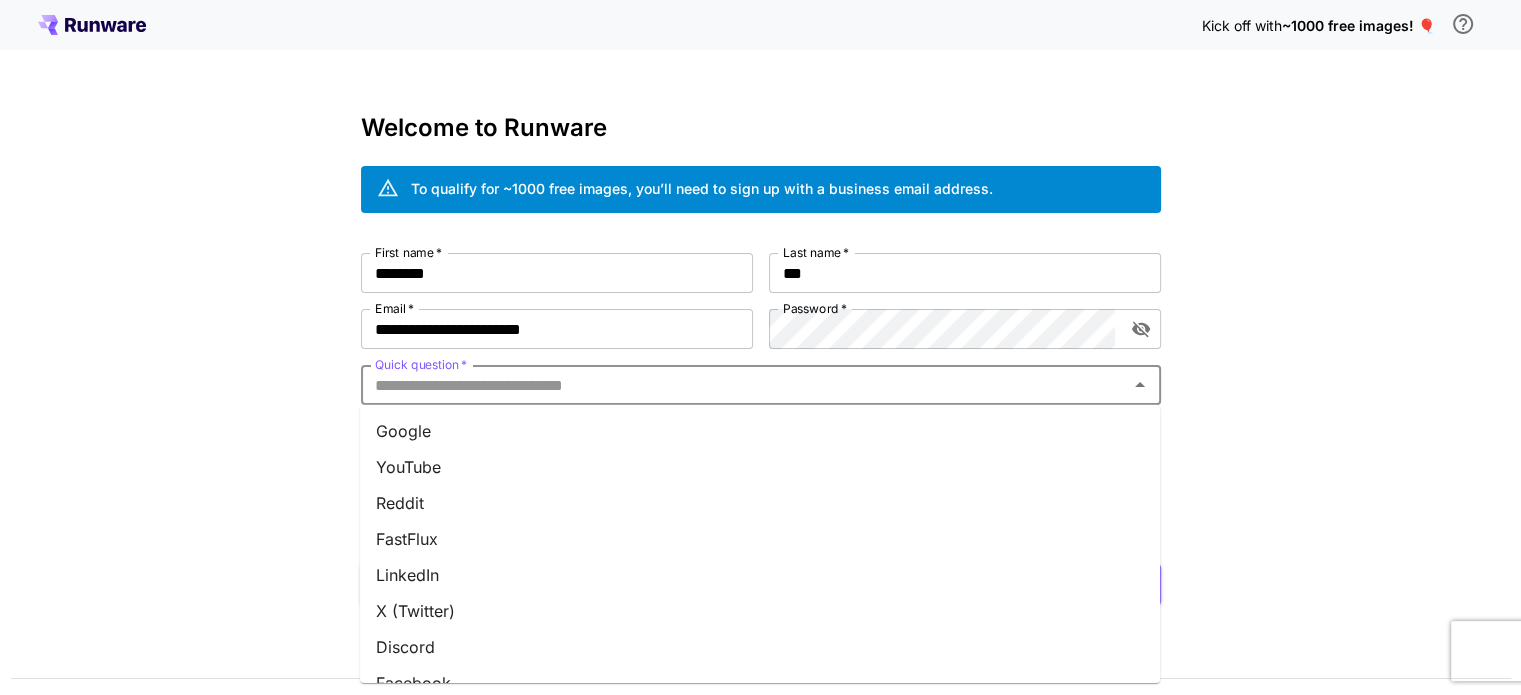 click on "Discord" at bounding box center [760, 647] 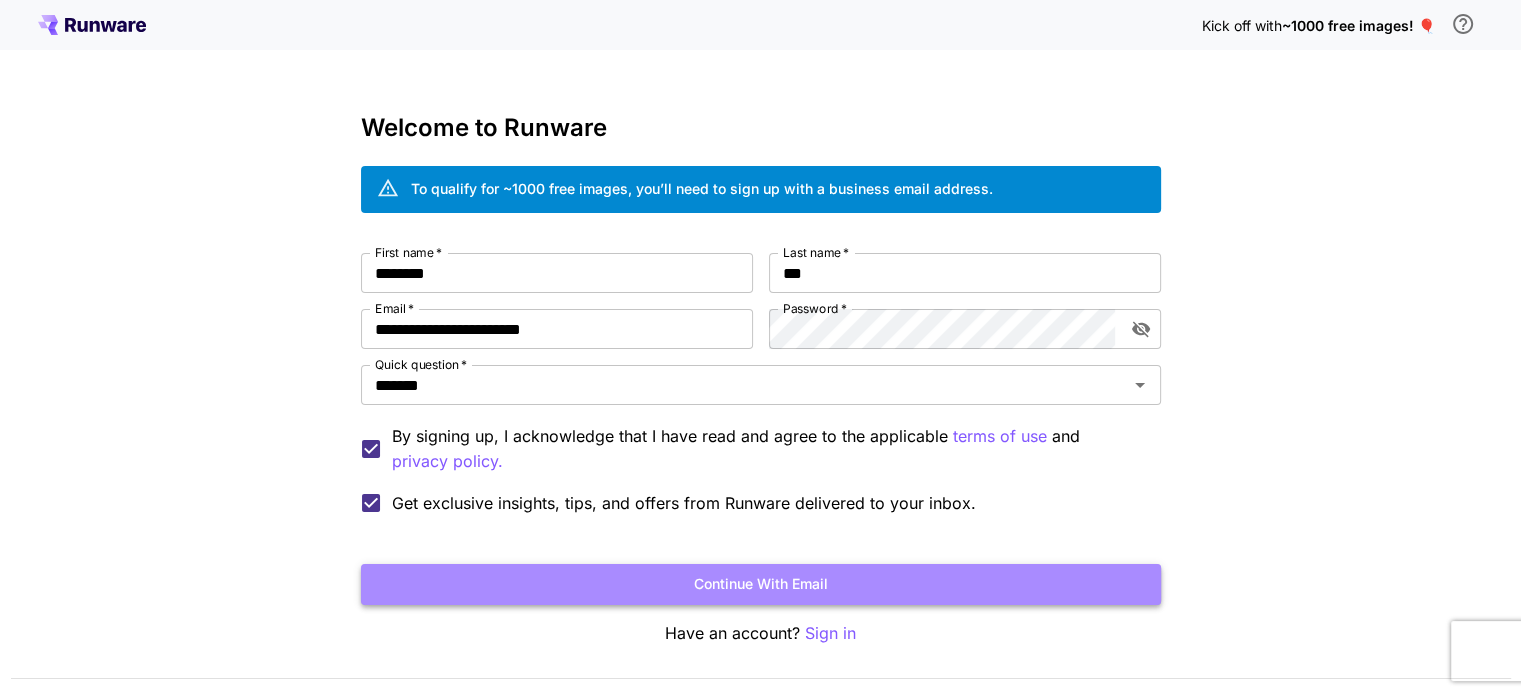 click on "Continue with email" at bounding box center (761, 584) 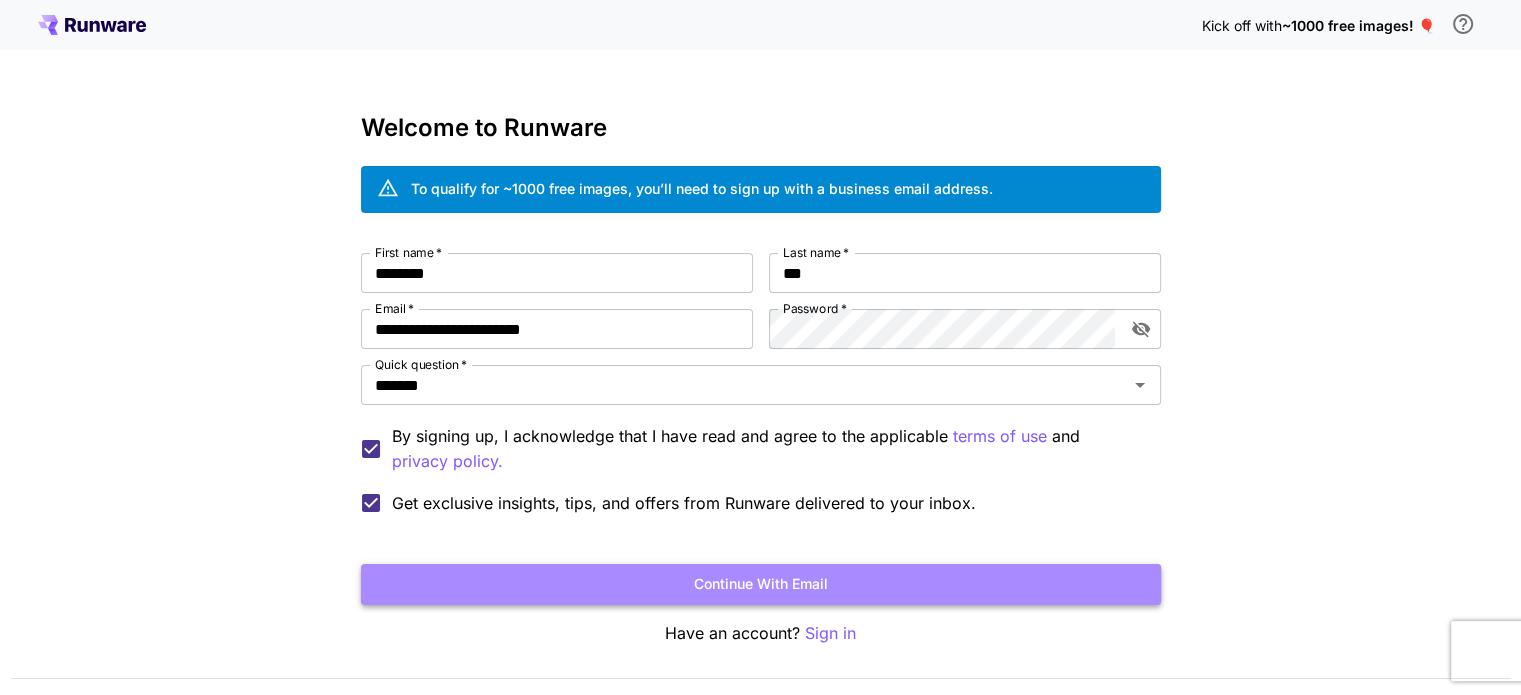click on "Continue with email" at bounding box center [761, 584] 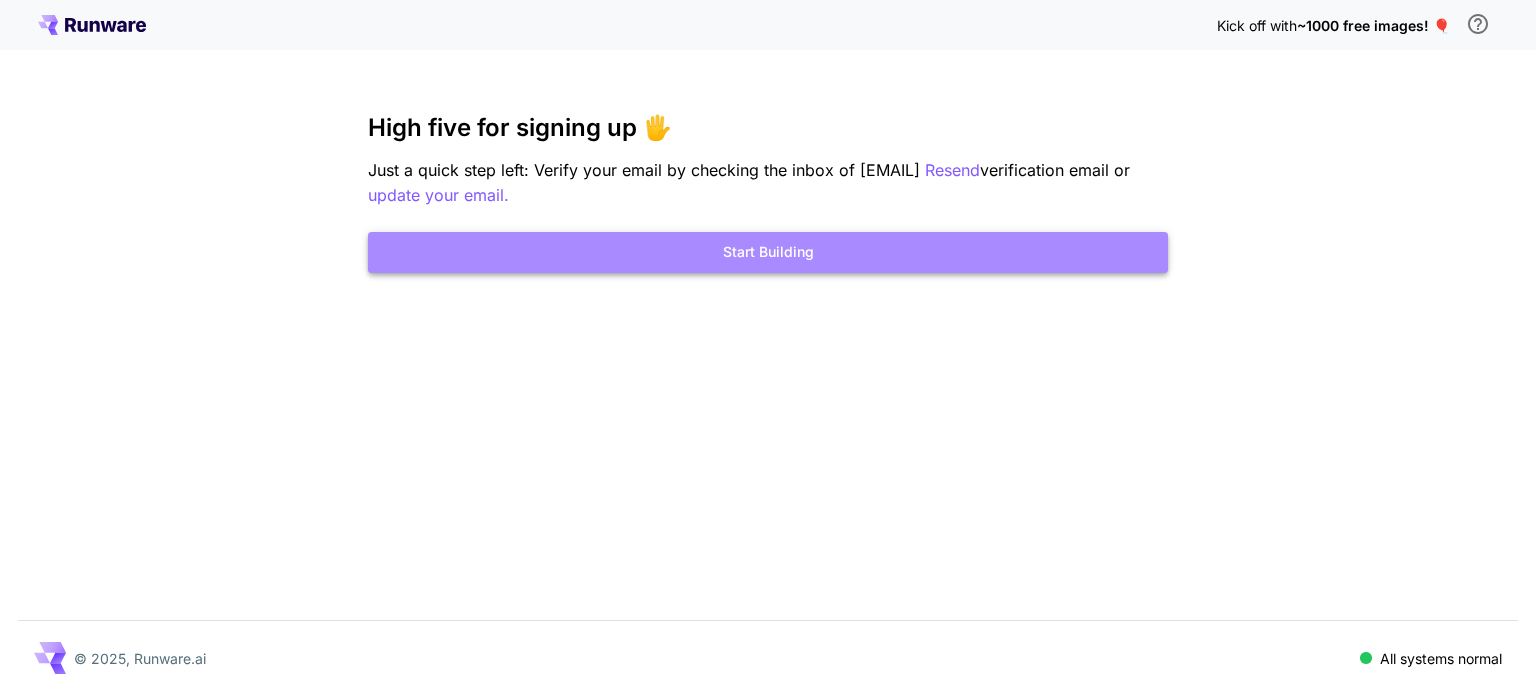 click on "Start Building" at bounding box center [768, 252] 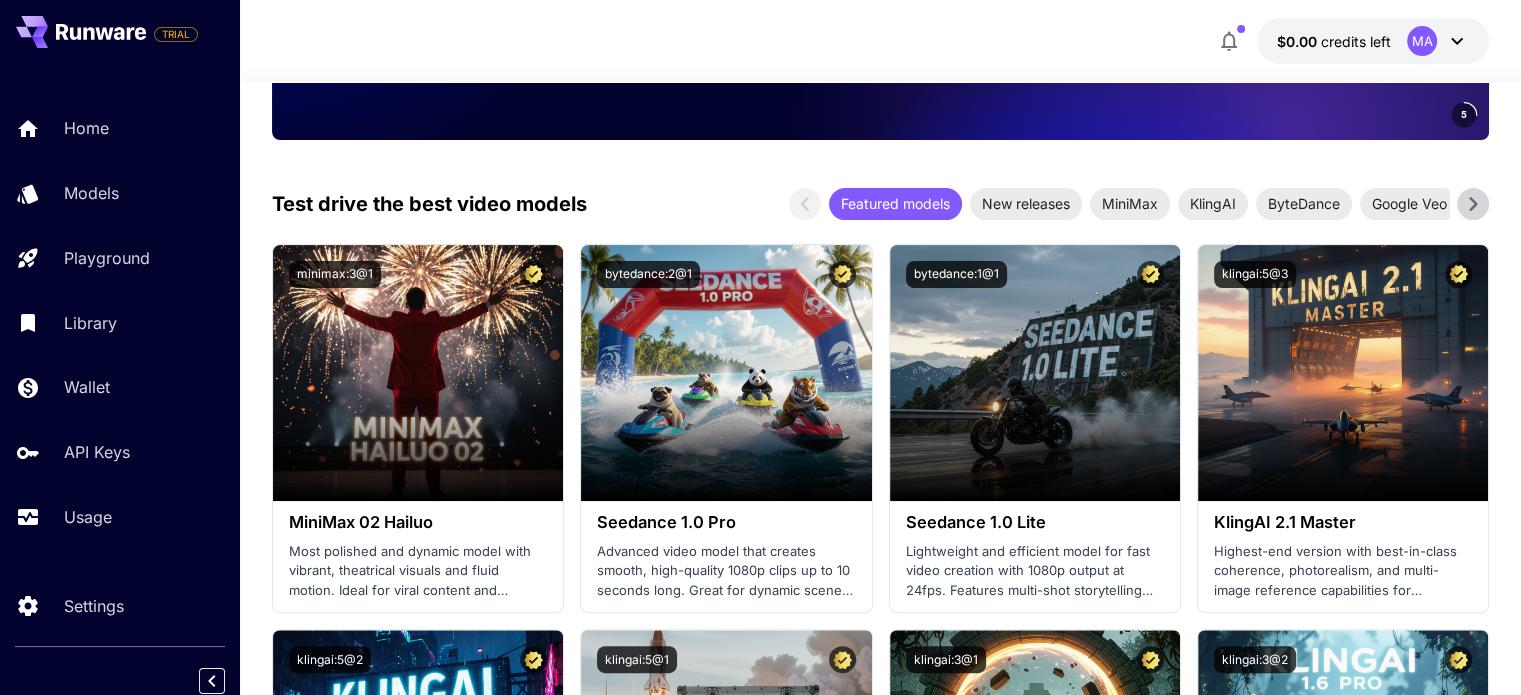 scroll, scrollTop: 400, scrollLeft: 0, axis: vertical 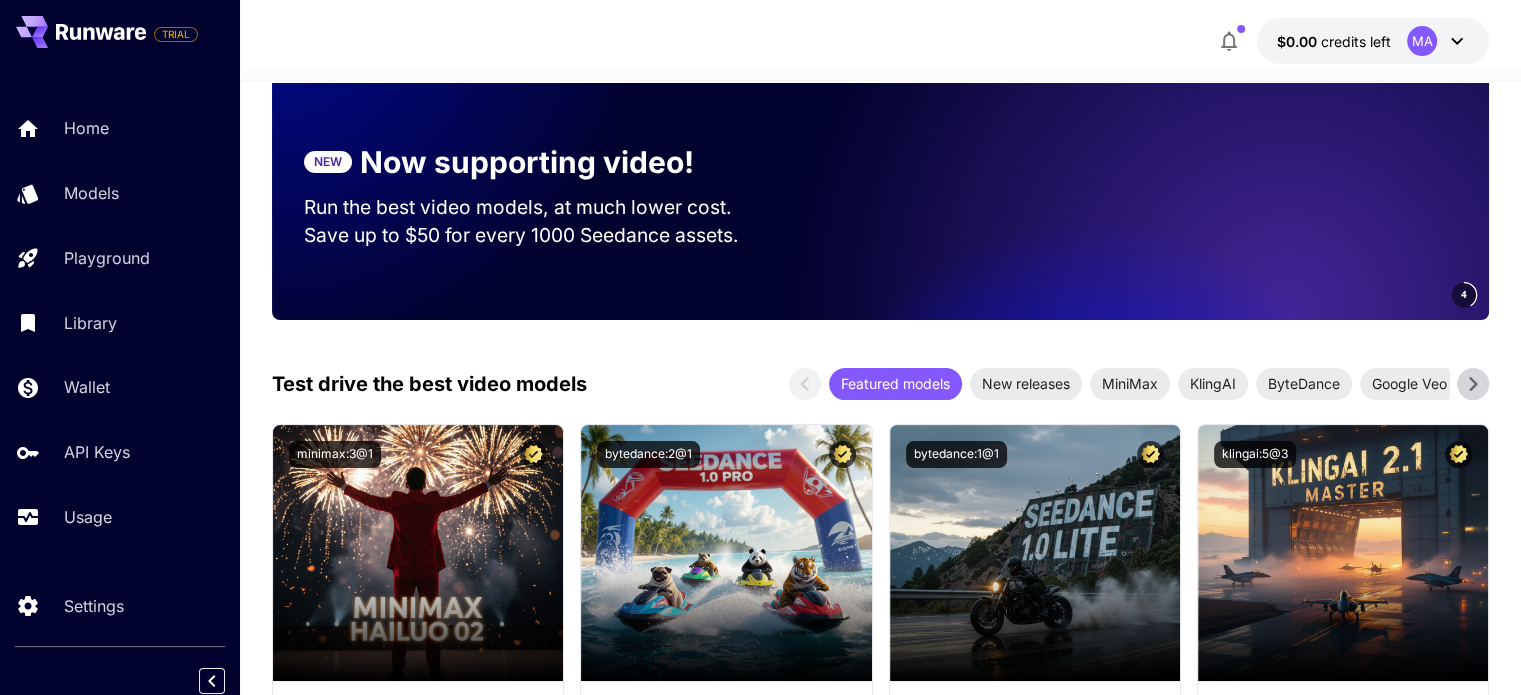 click 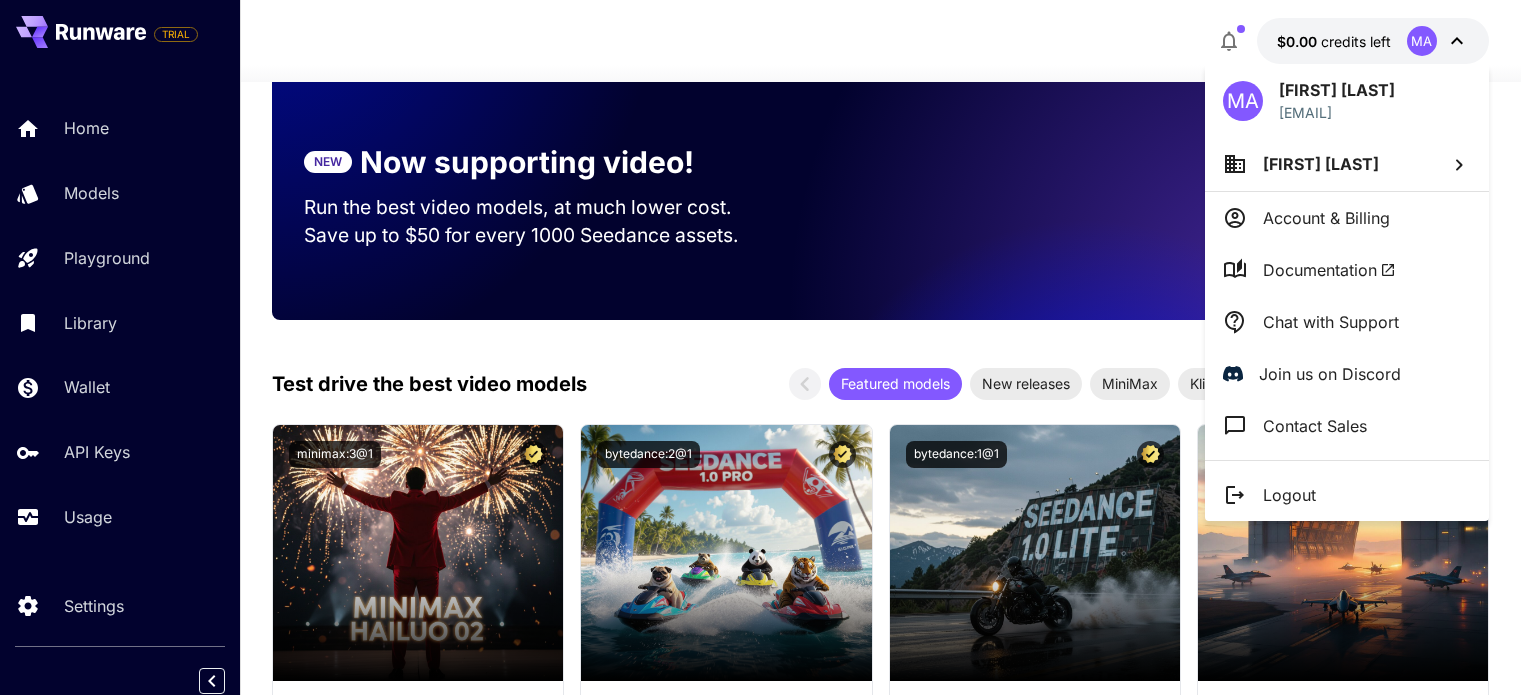 click at bounding box center [768, 347] 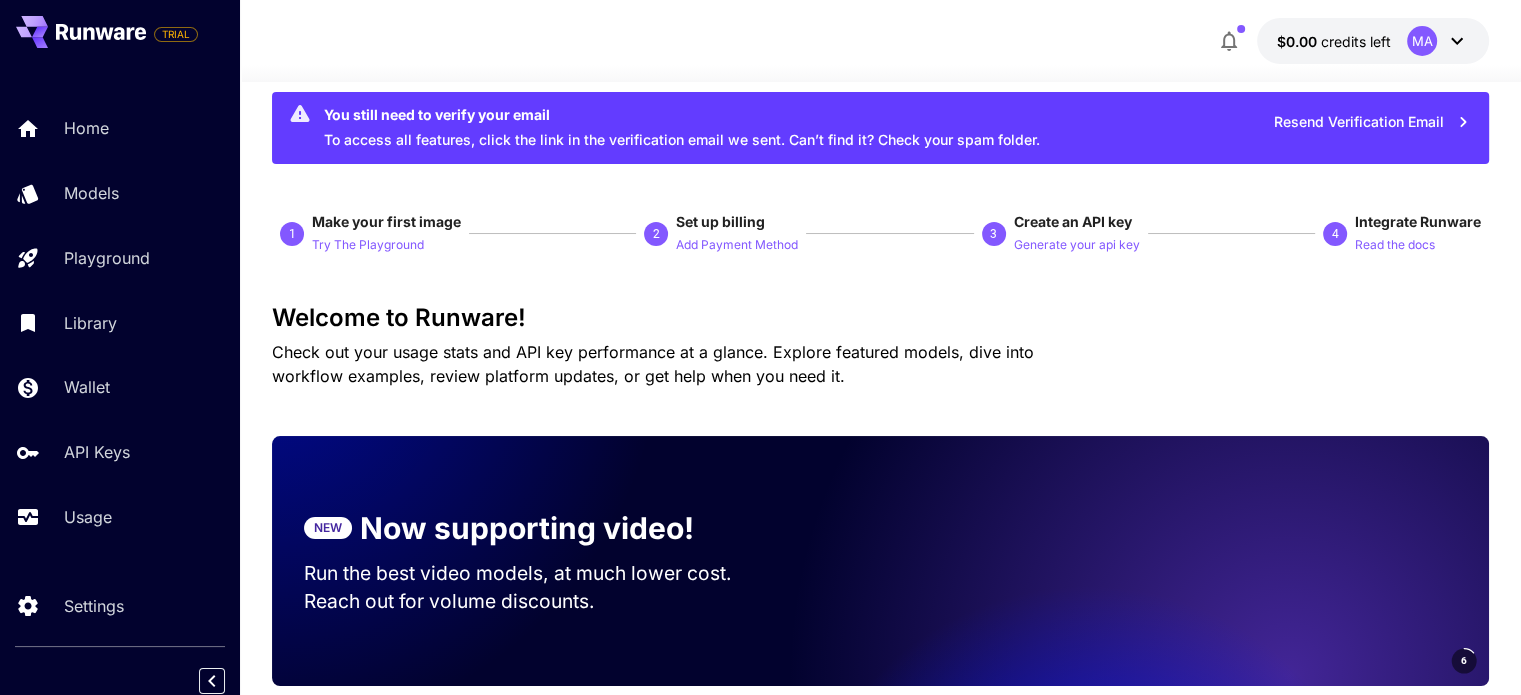 scroll, scrollTop: 0, scrollLeft: 0, axis: both 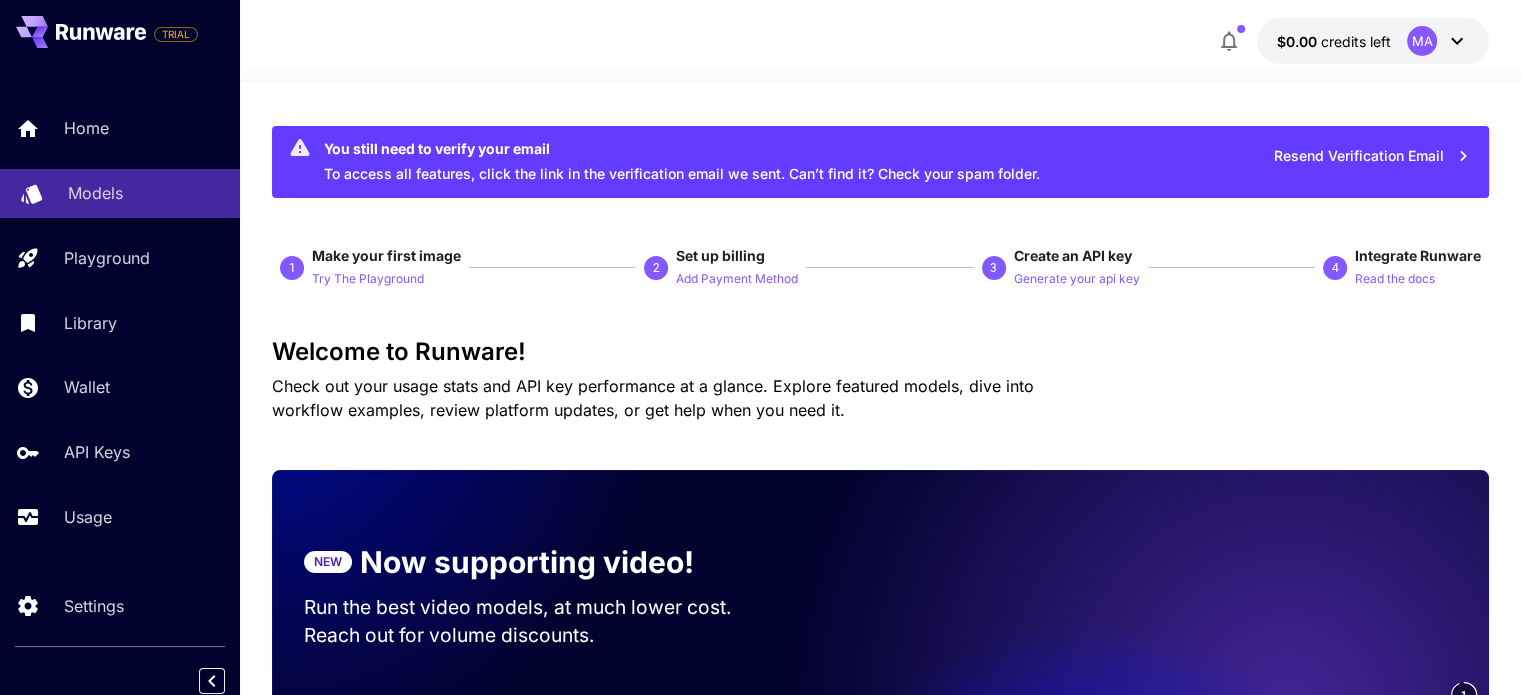 click on "Models" at bounding box center [120, 193] 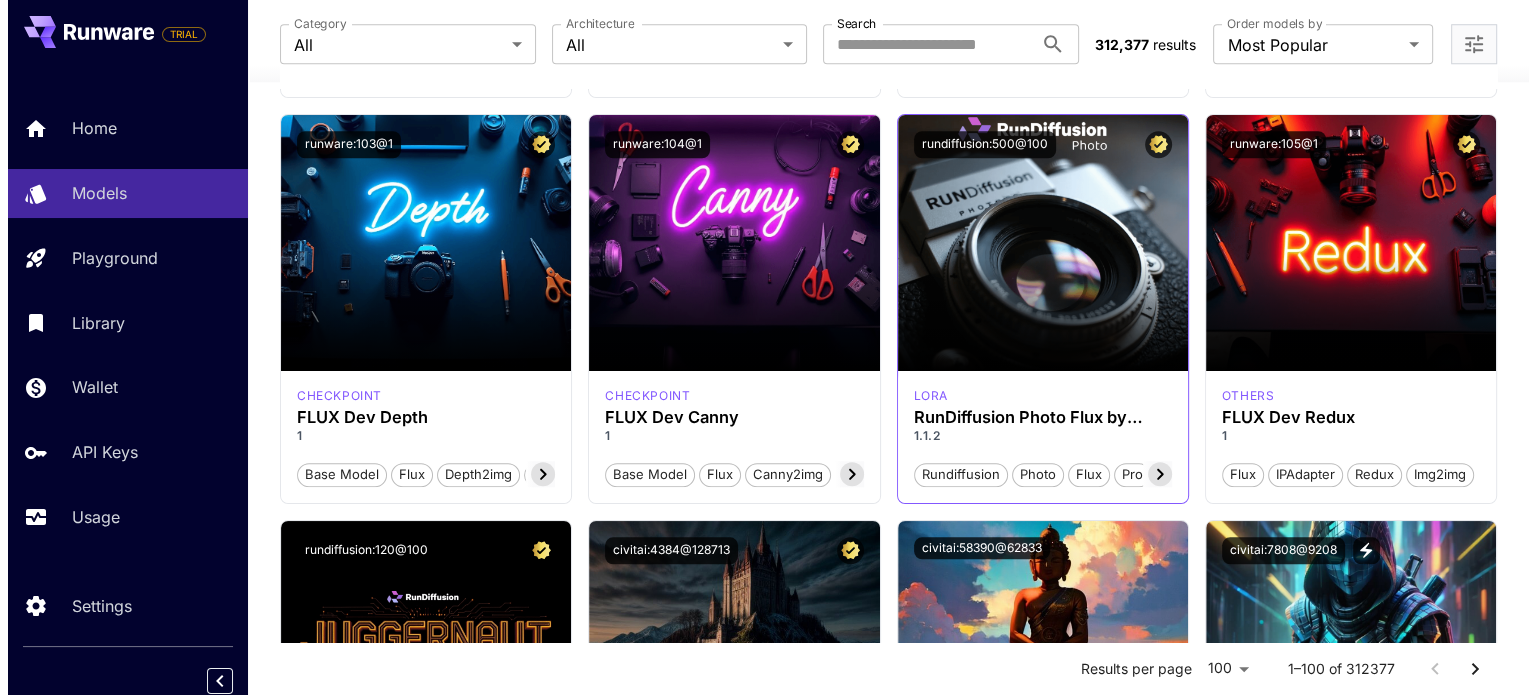 scroll, scrollTop: 1900, scrollLeft: 0, axis: vertical 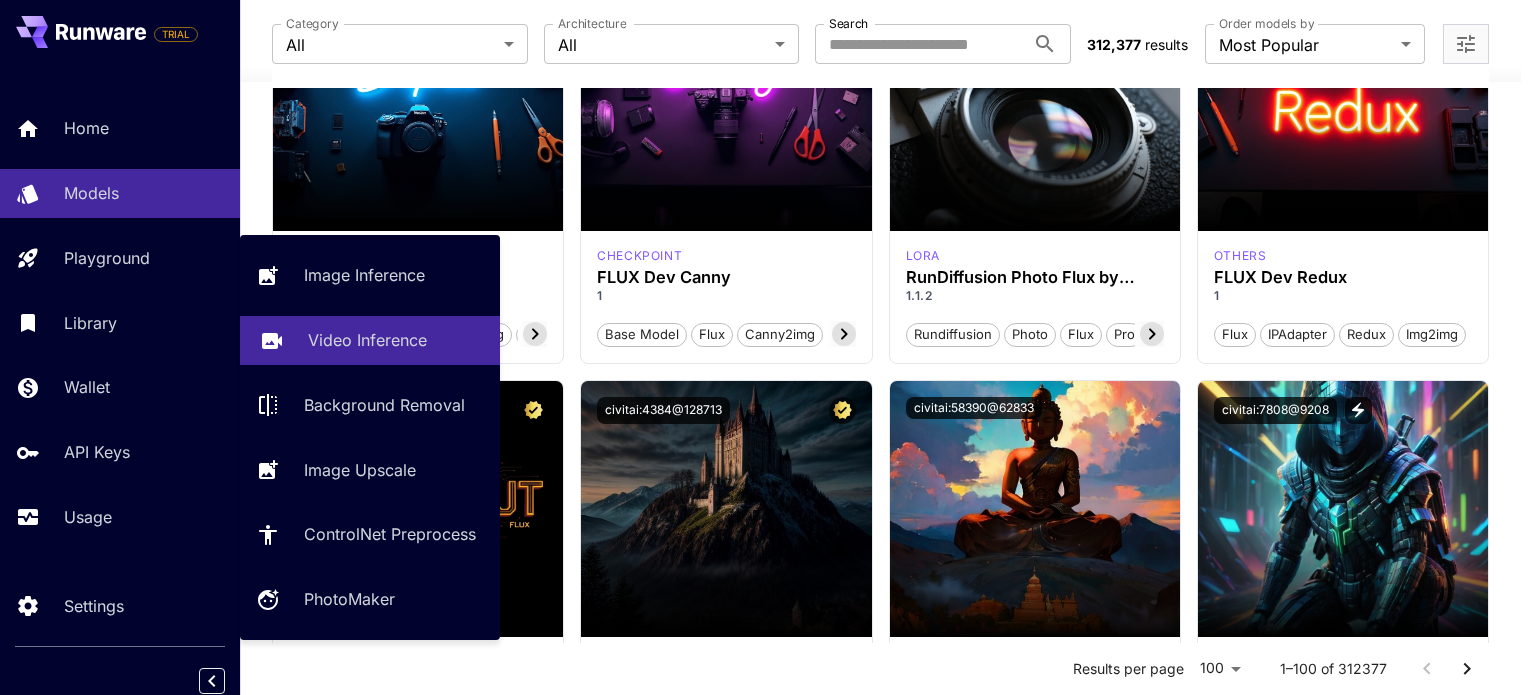 click on "Video Inference" at bounding box center (367, 340) 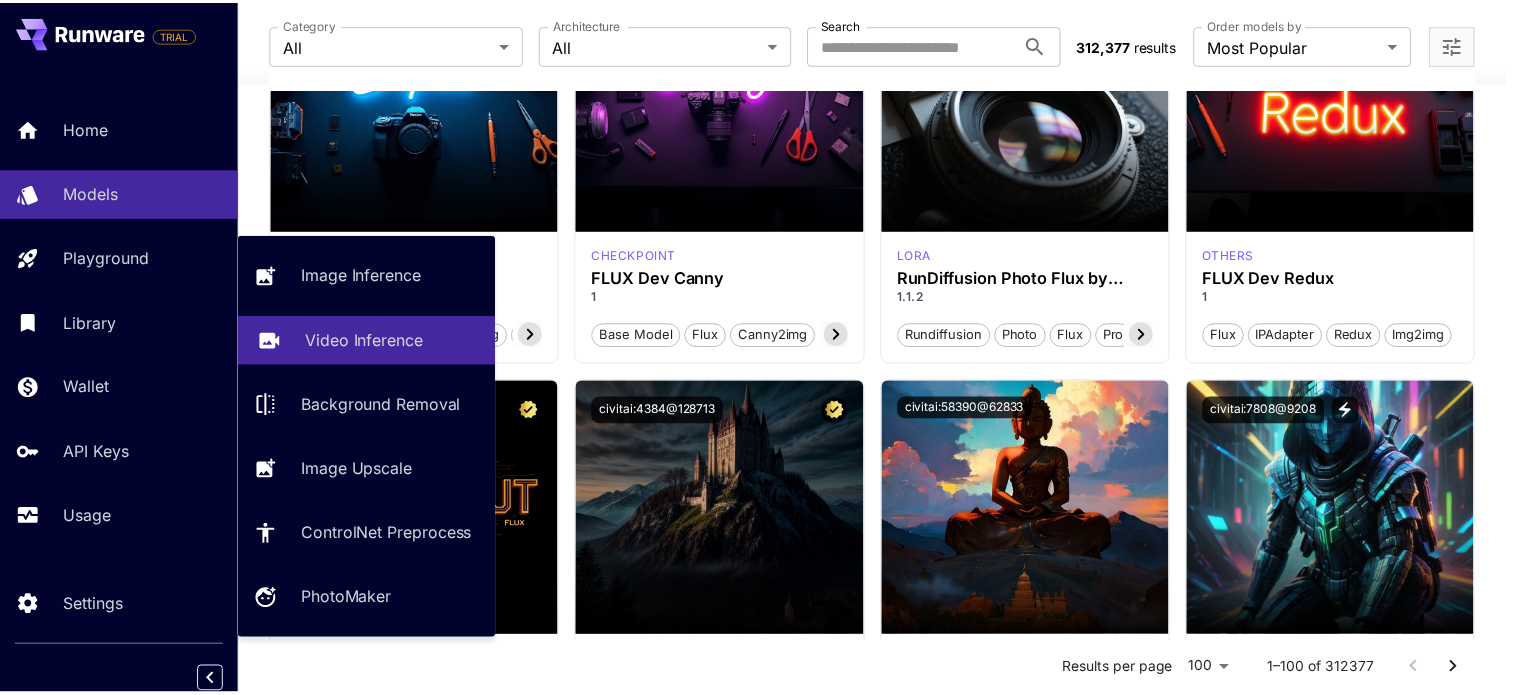 scroll, scrollTop: 0, scrollLeft: 0, axis: both 